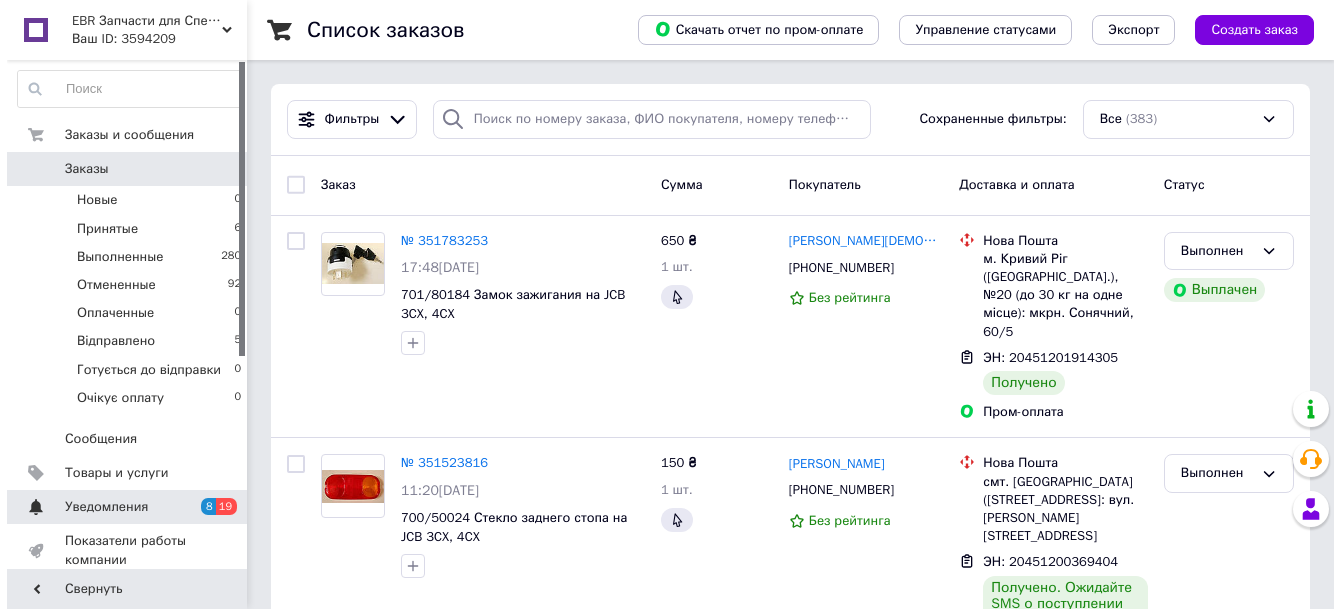 scroll, scrollTop: 0, scrollLeft: 0, axis: both 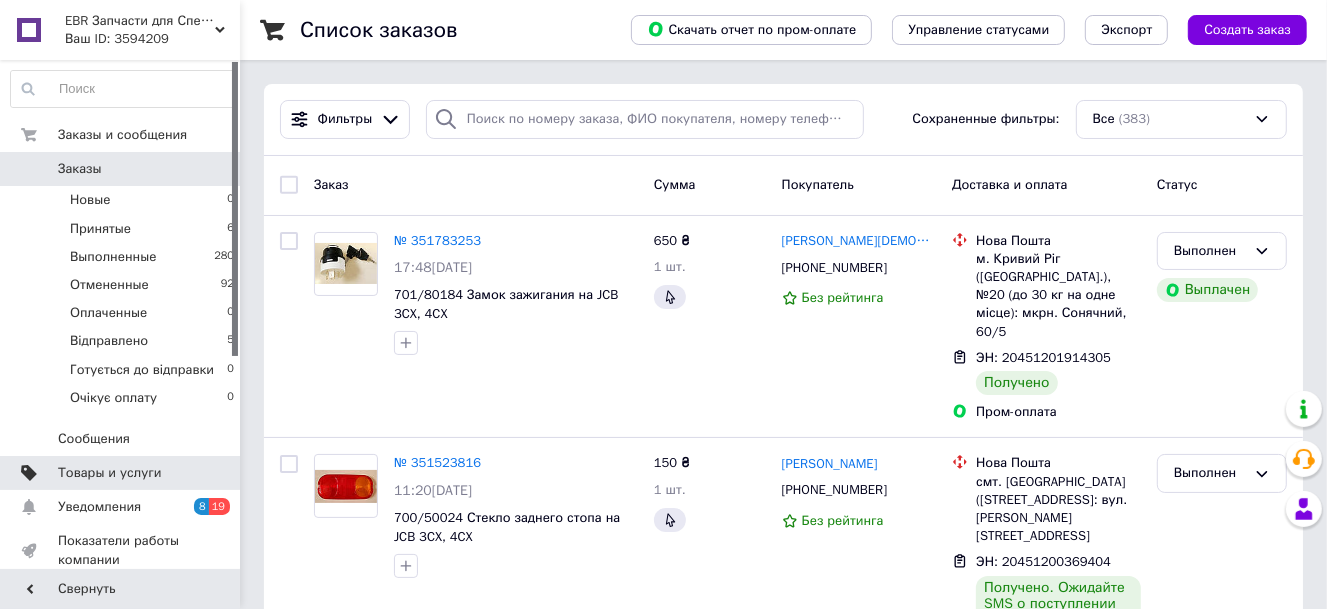 click on "Товары и услуги" at bounding box center [110, 473] 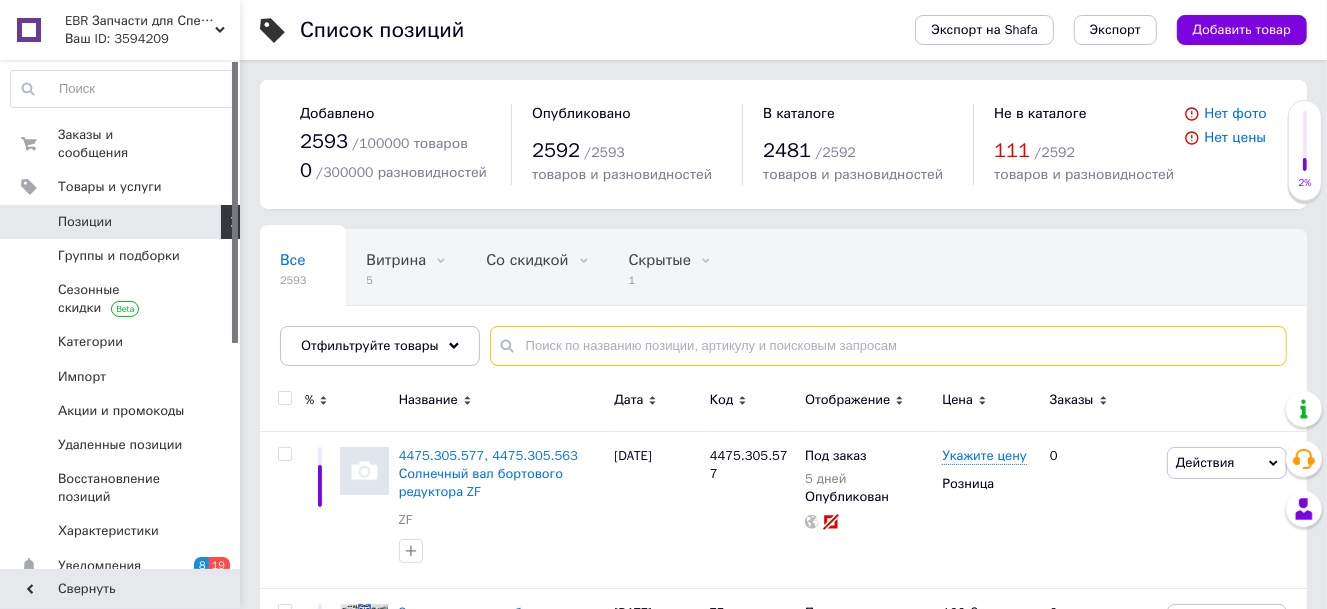 click at bounding box center [888, 346] 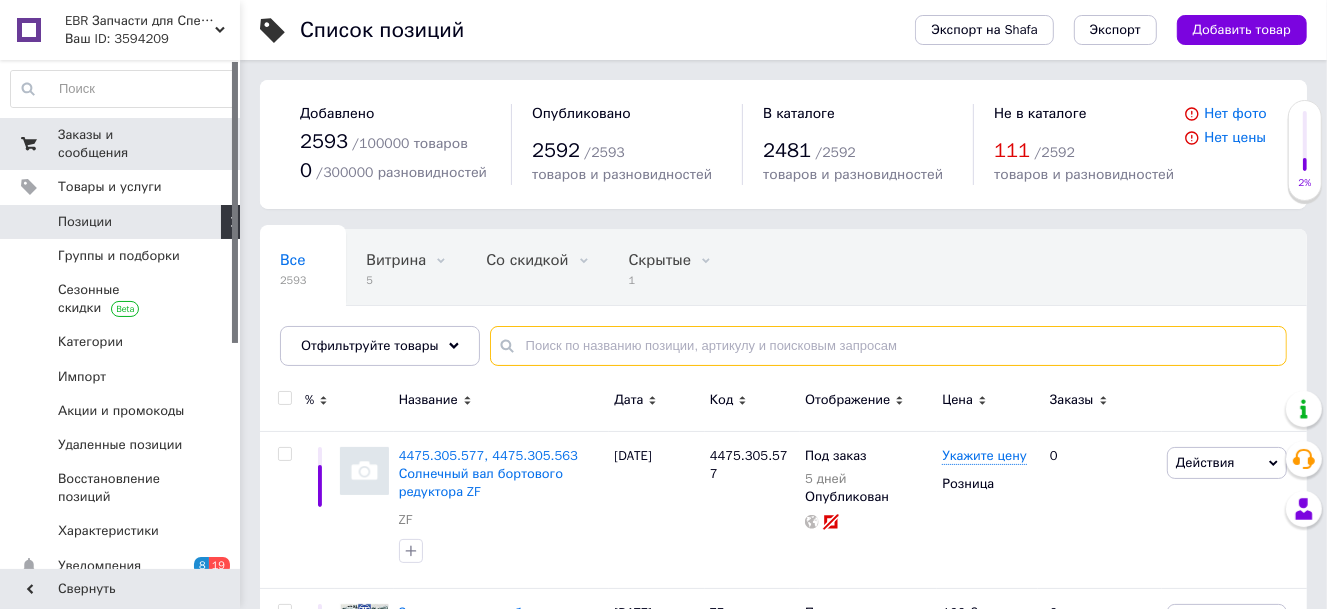 paste on "4475305631" 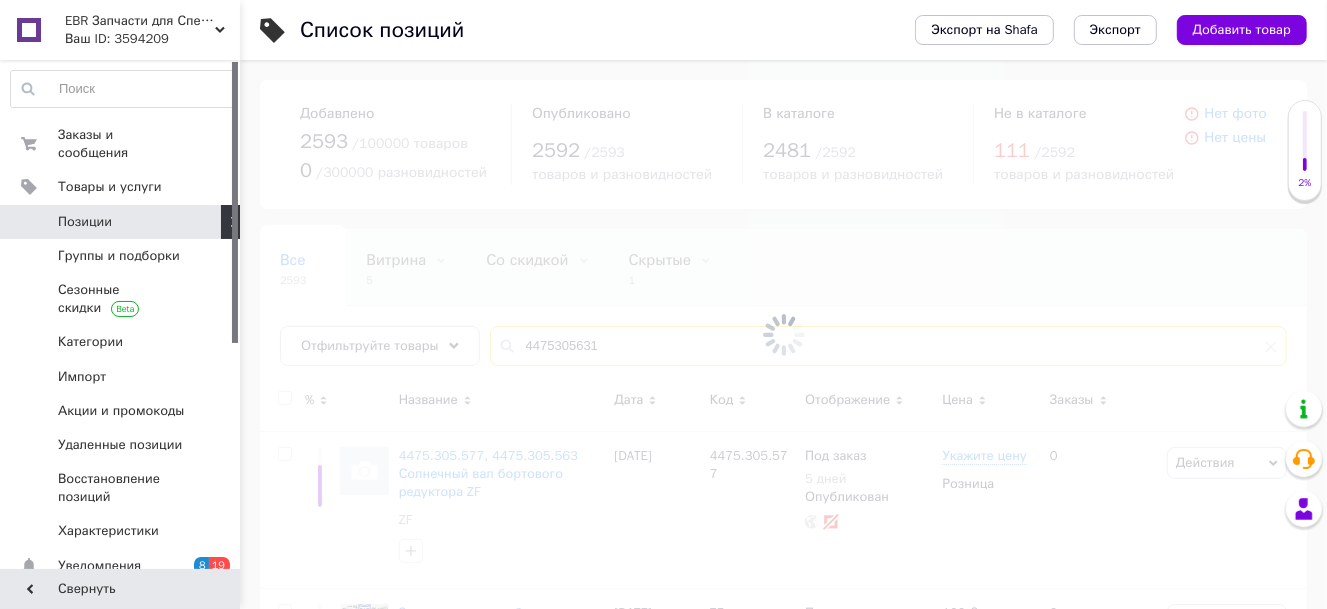 type on "4475305631" 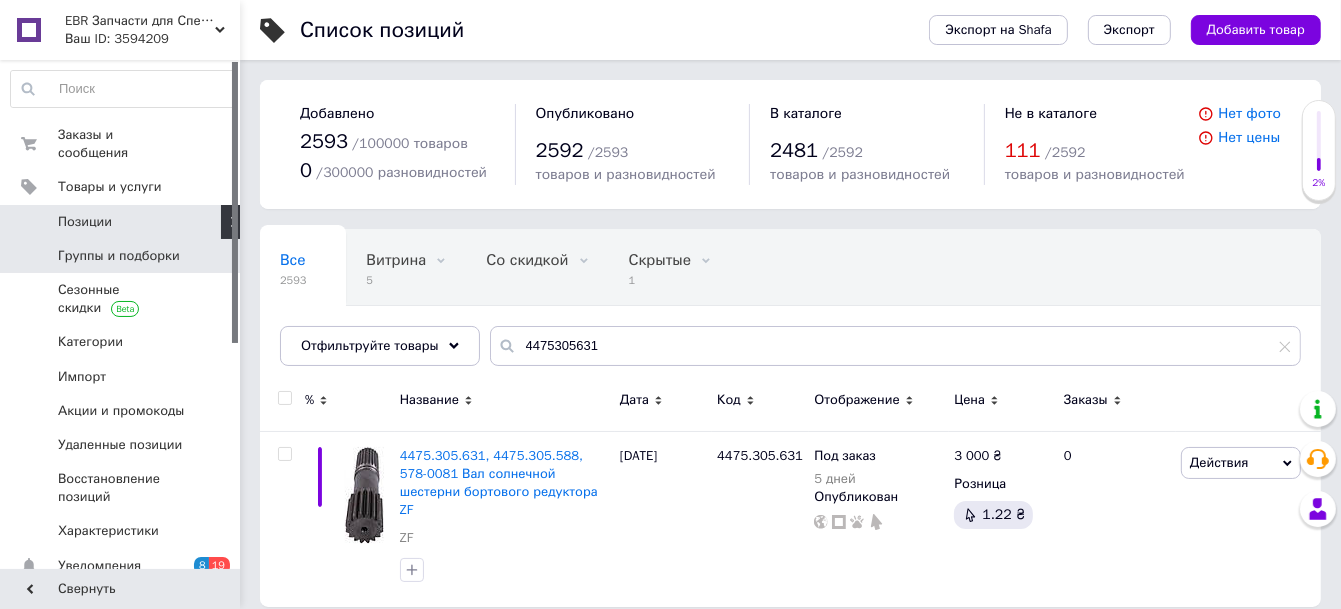 click on "Группы и подборки" at bounding box center [119, 256] 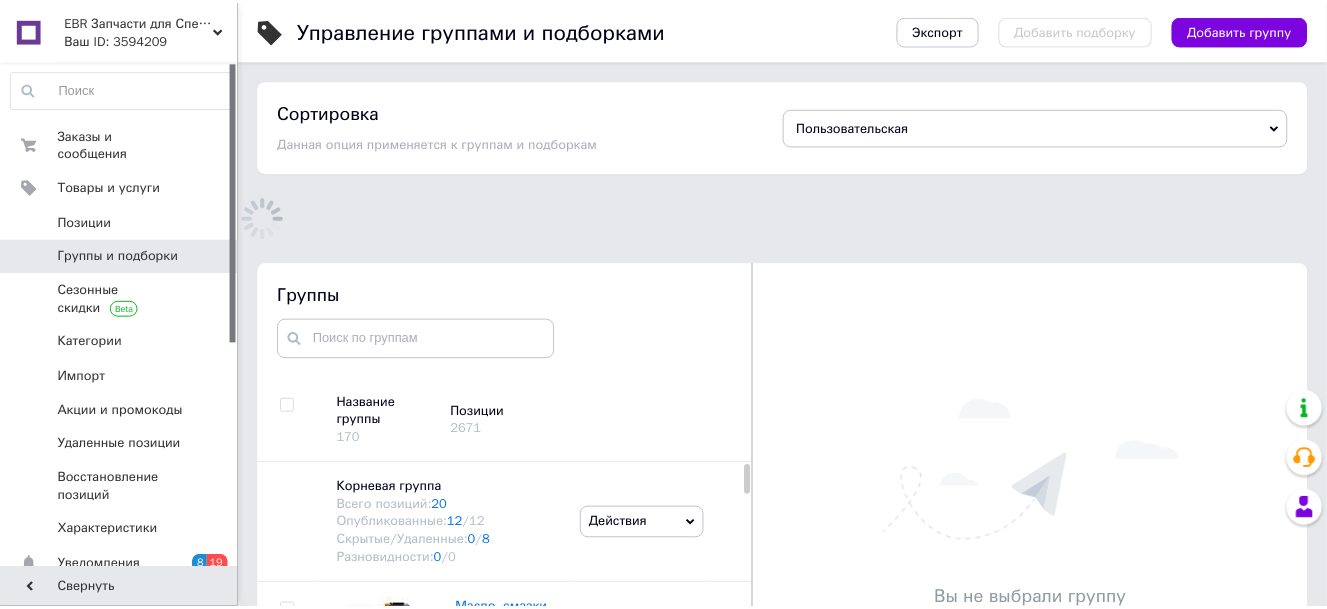 scroll, scrollTop: 143, scrollLeft: 0, axis: vertical 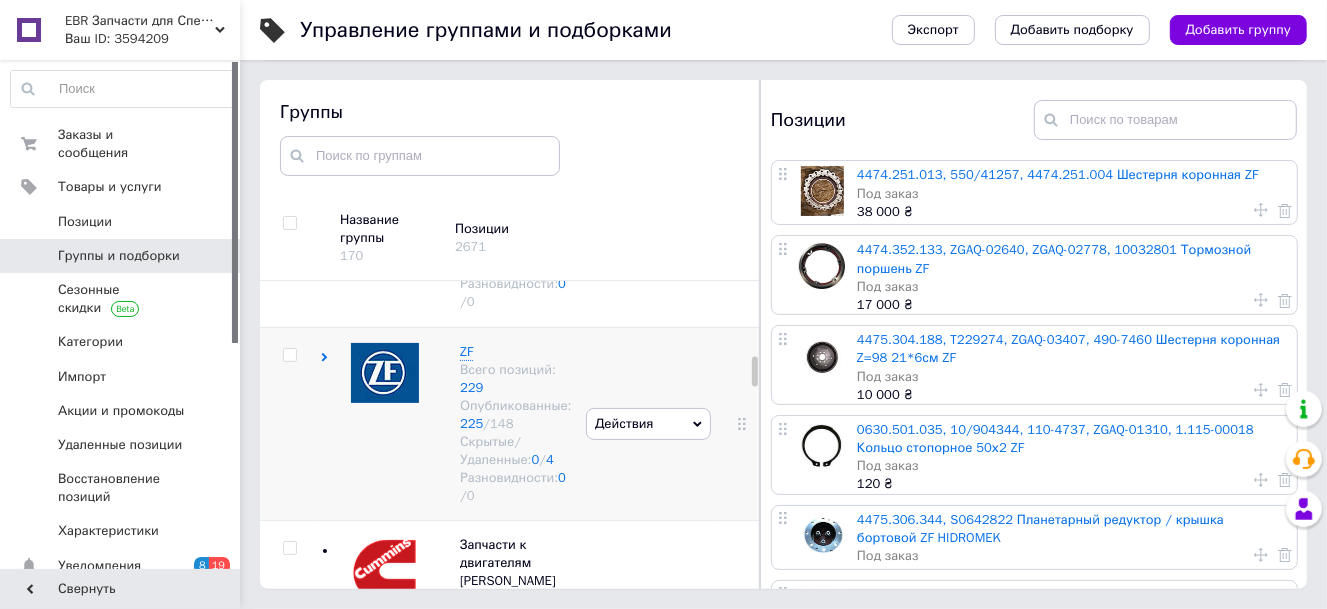 click 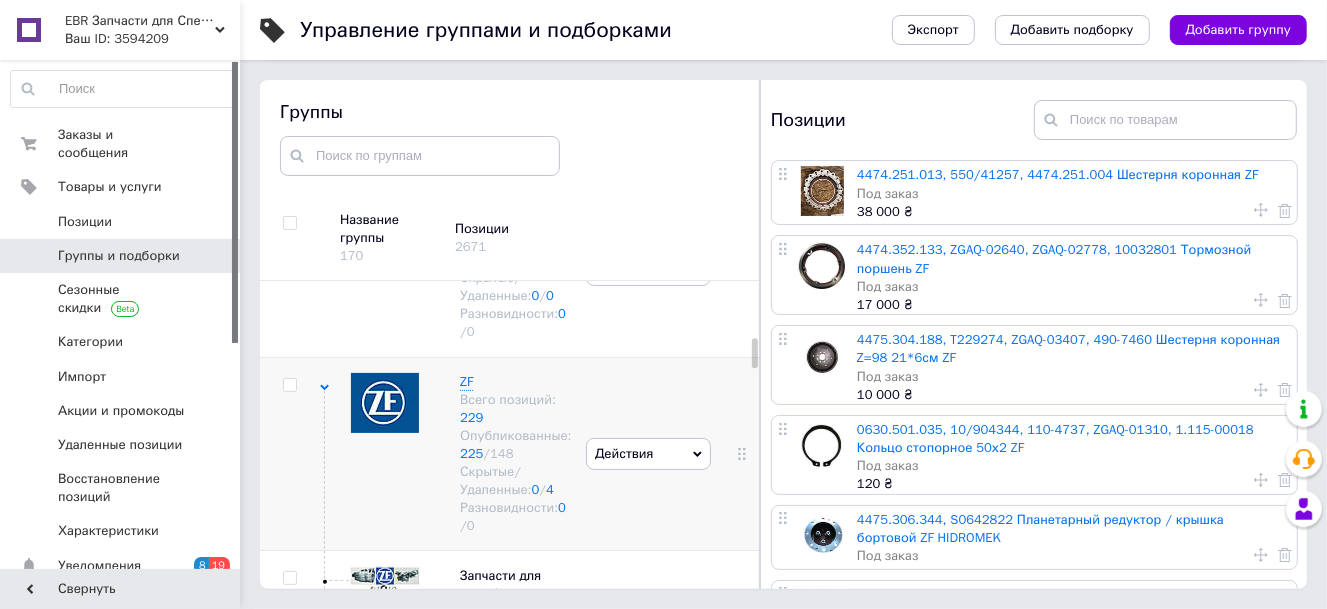 scroll, scrollTop: 988, scrollLeft: 0, axis: vertical 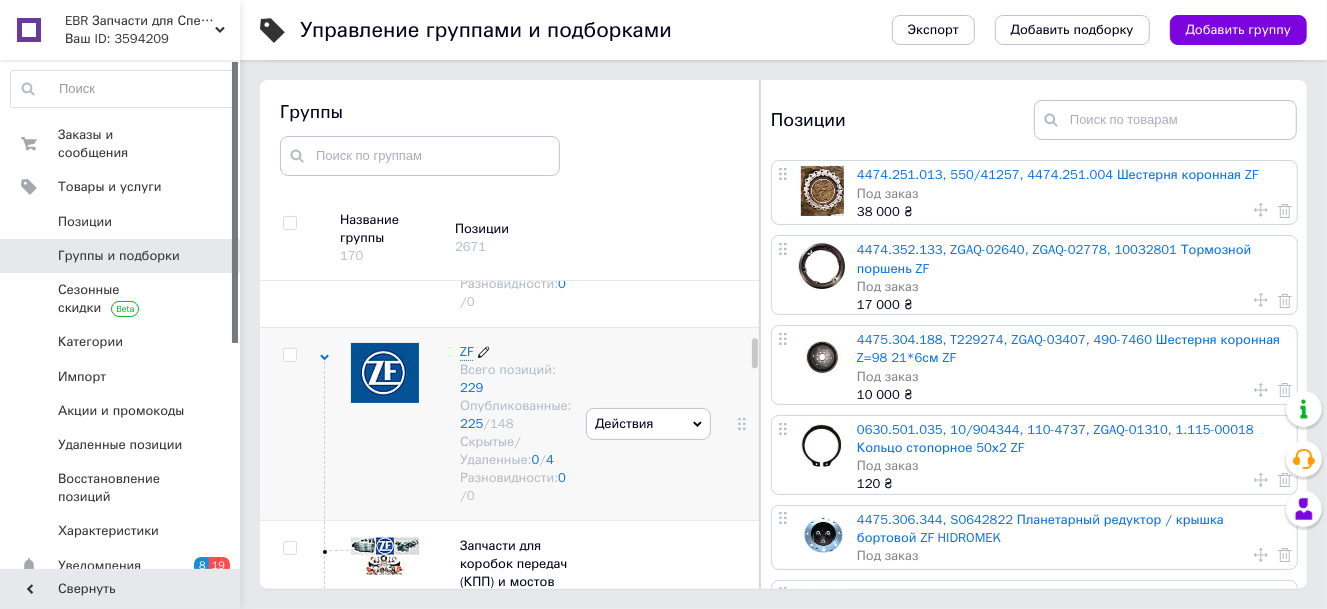 click 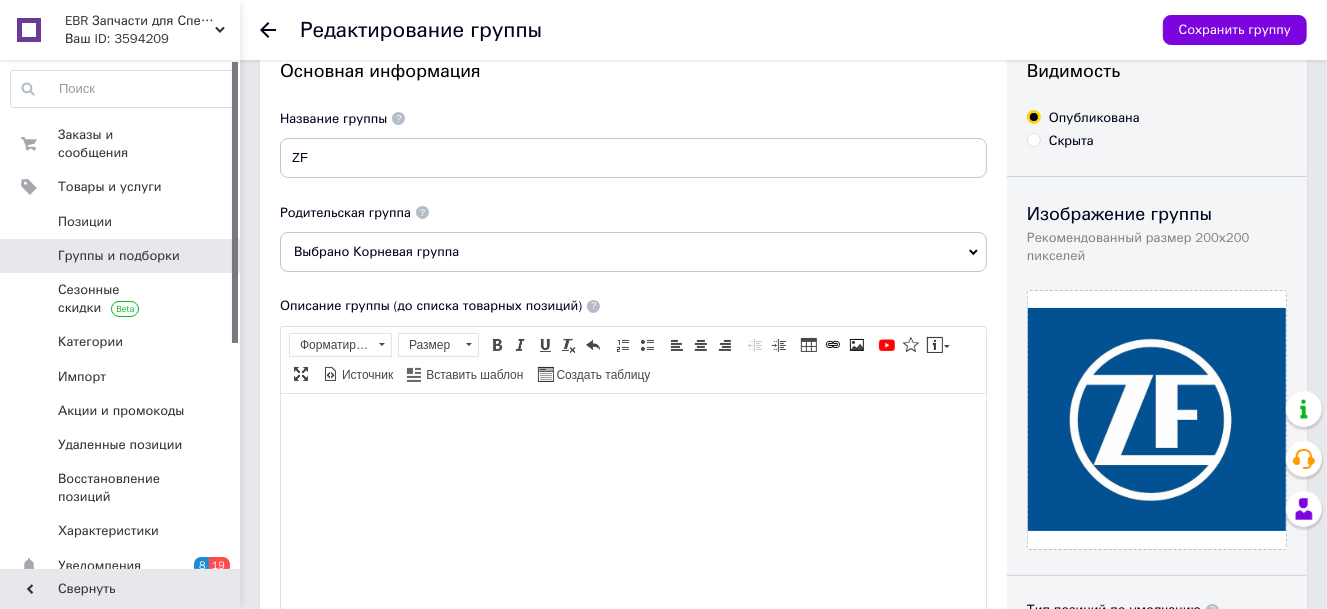 scroll, scrollTop: 90, scrollLeft: 0, axis: vertical 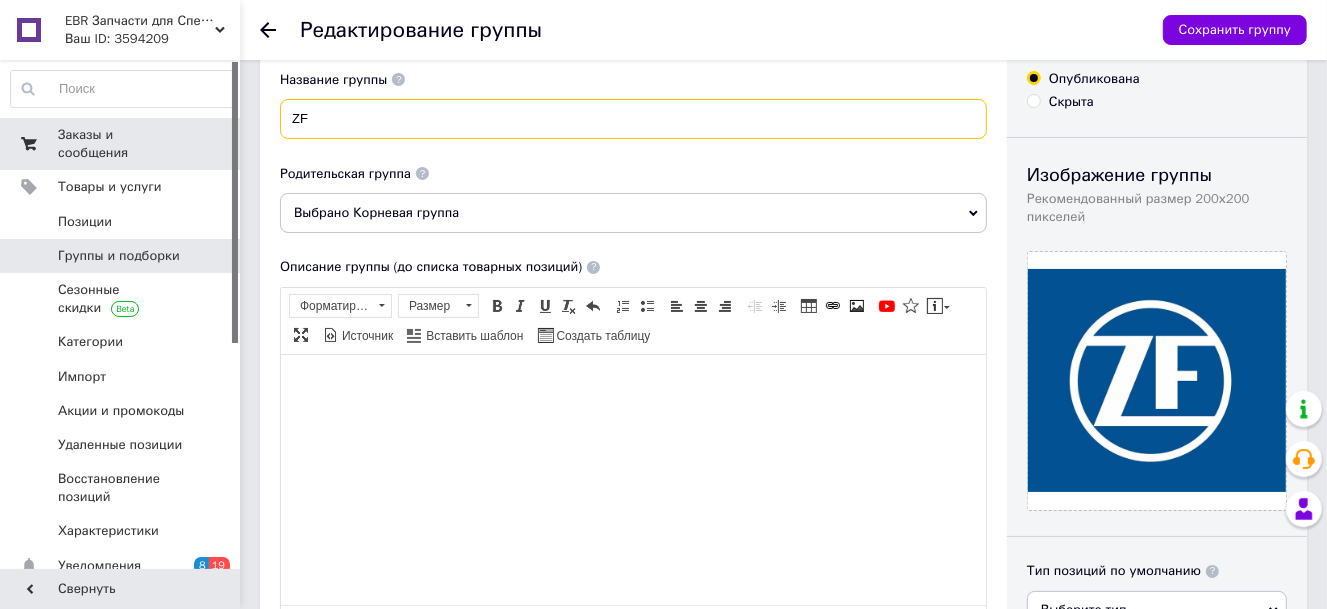 drag, startPoint x: 401, startPoint y: 128, endPoint x: 160, endPoint y: 119, distance: 241.16798 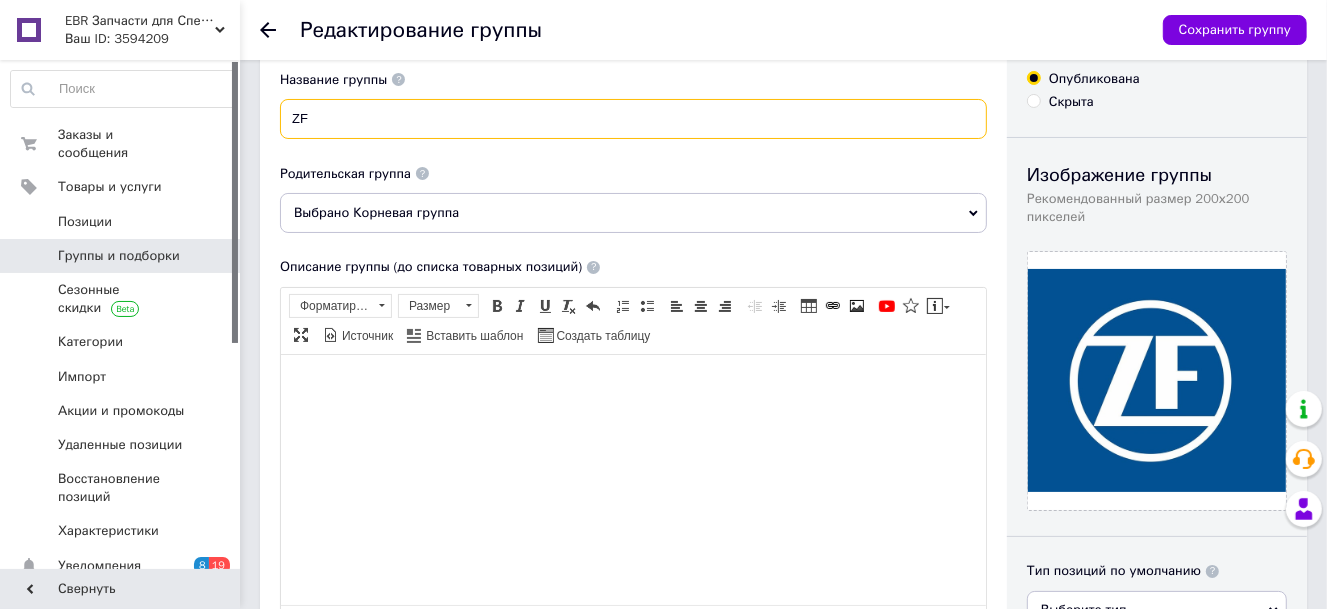 paste on "Запчасти для коробок передач (КПП) и мостов" 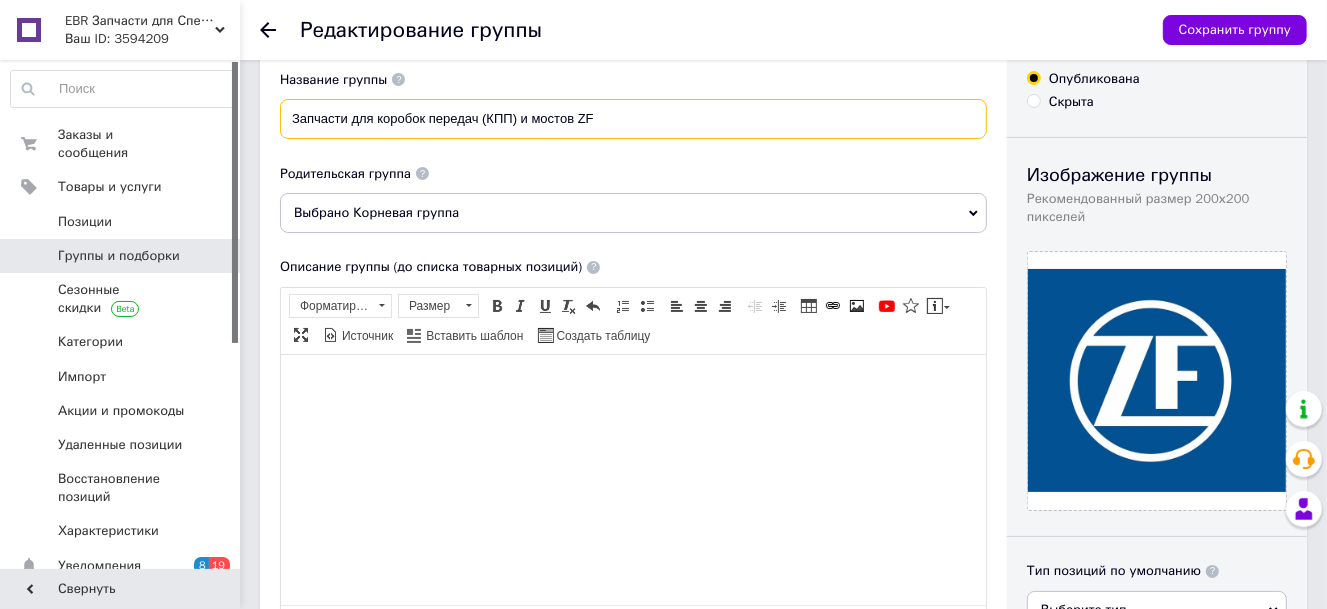 type on "Запчасти для коробок передач (КПП) и мостов ZF" 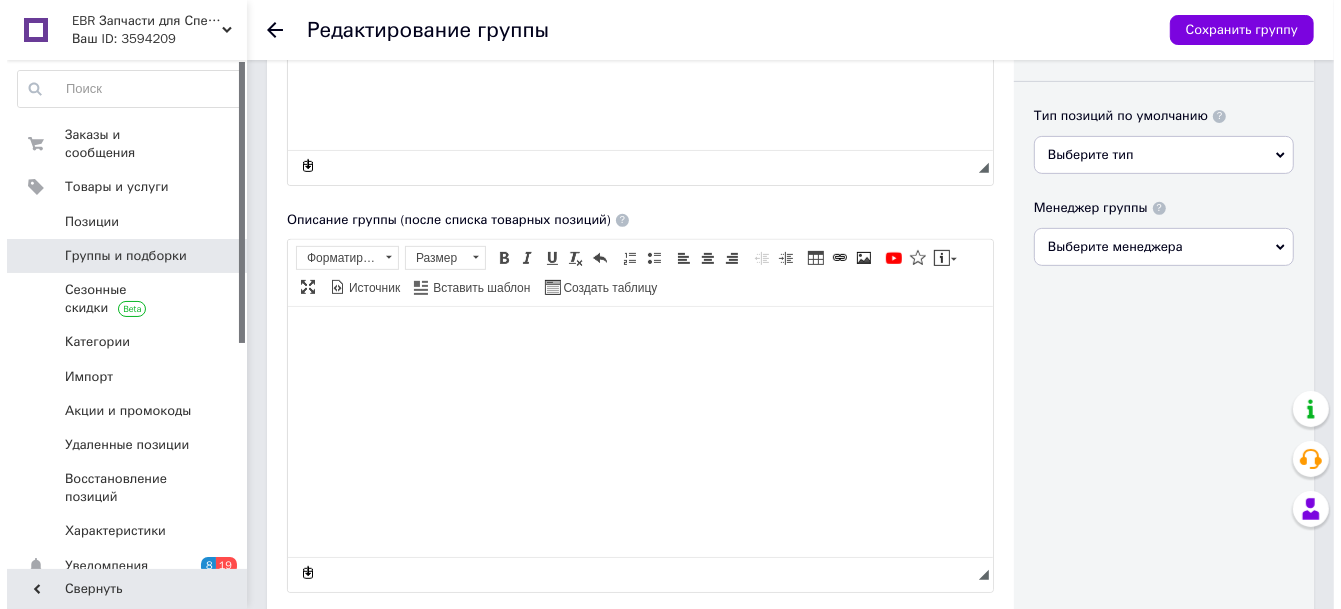 scroll, scrollTop: 704, scrollLeft: 0, axis: vertical 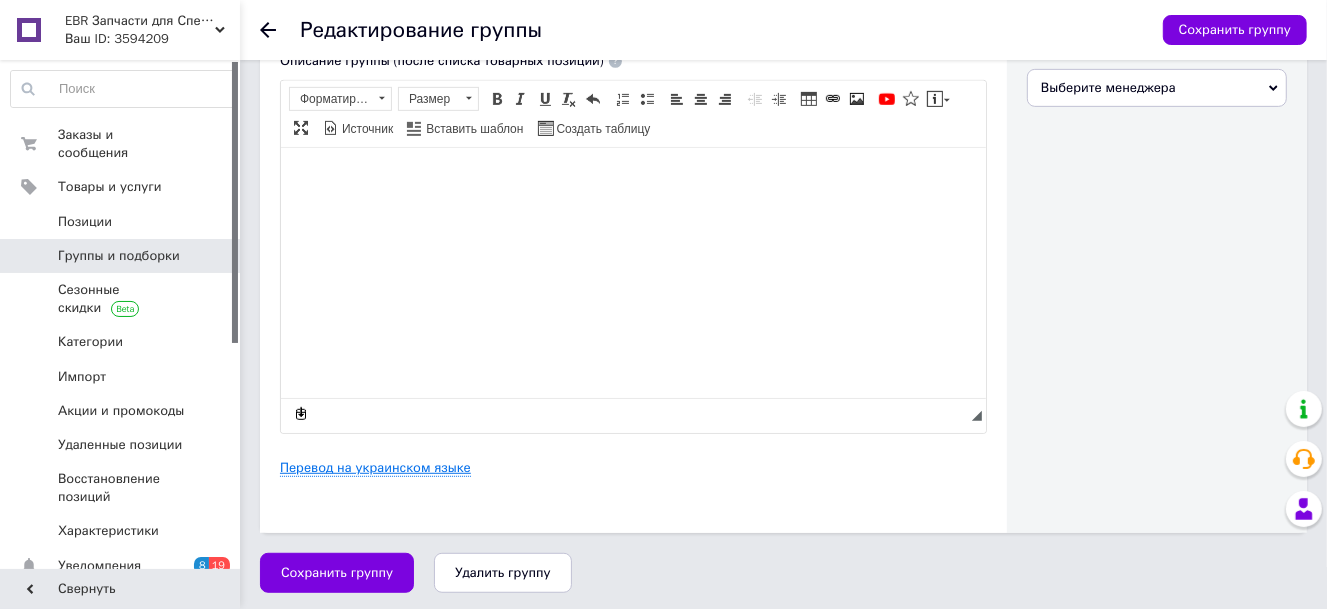 click on "Перевод на украинском языке" at bounding box center [375, 468] 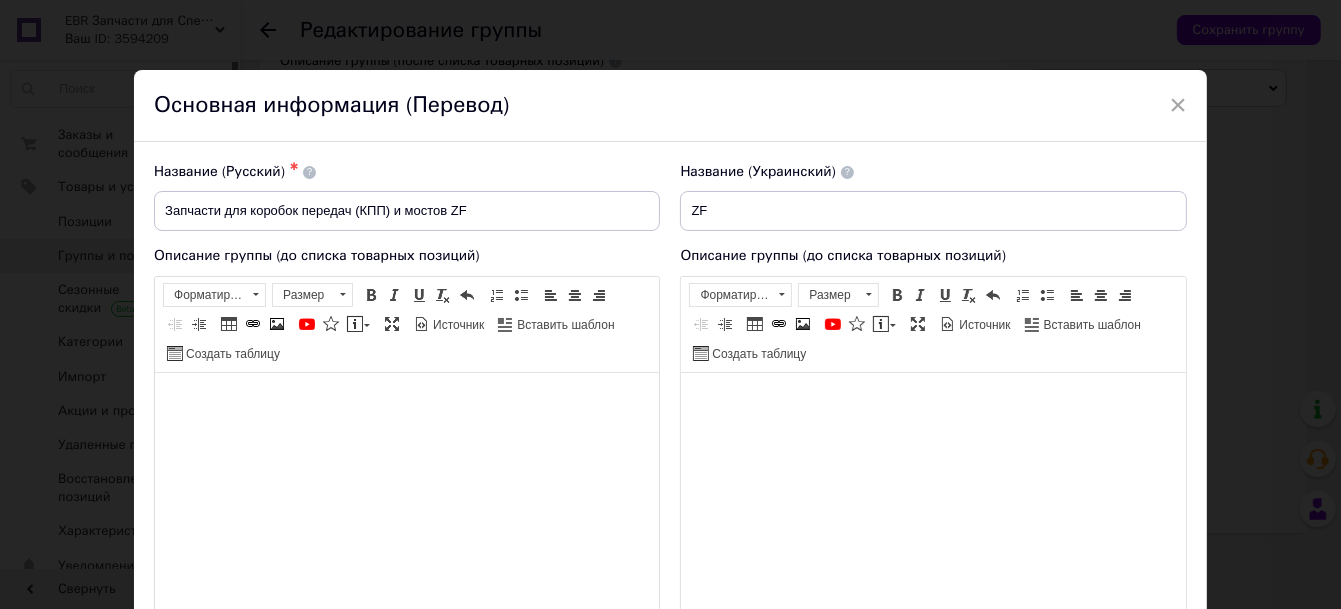 scroll, scrollTop: 0, scrollLeft: 0, axis: both 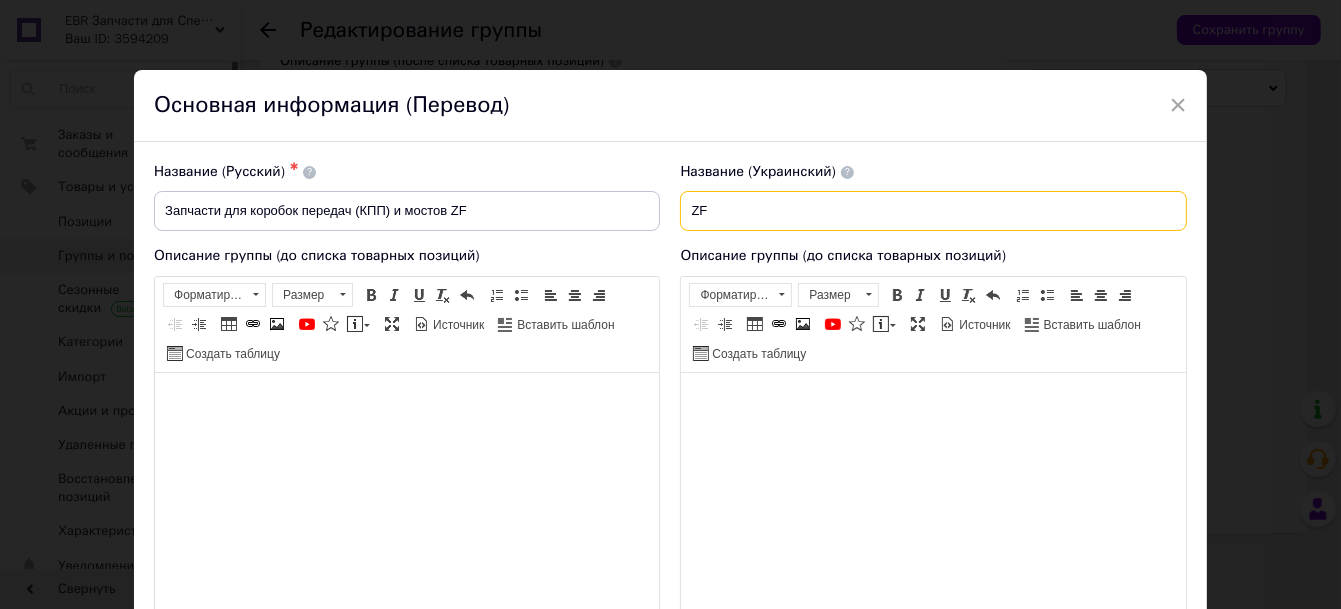 drag, startPoint x: 723, startPoint y: 211, endPoint x: 649, endPoint y: 204, distance: 74.330345 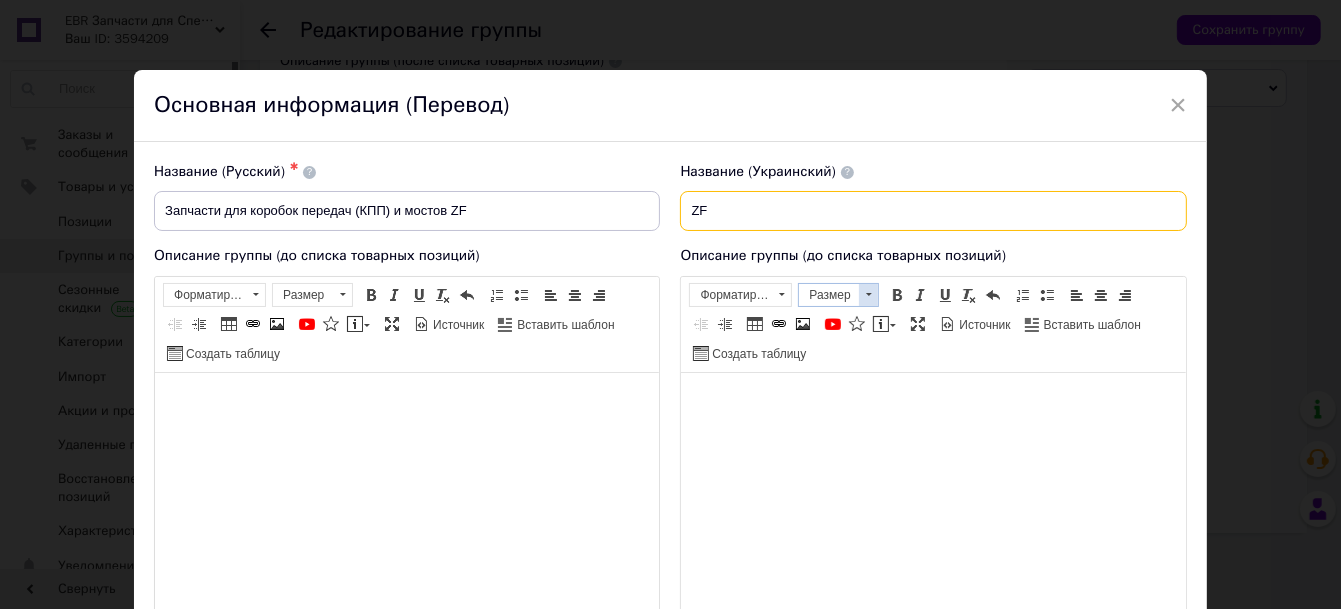 paste on "Запчастини для коробок передач (КПП) та мостів" 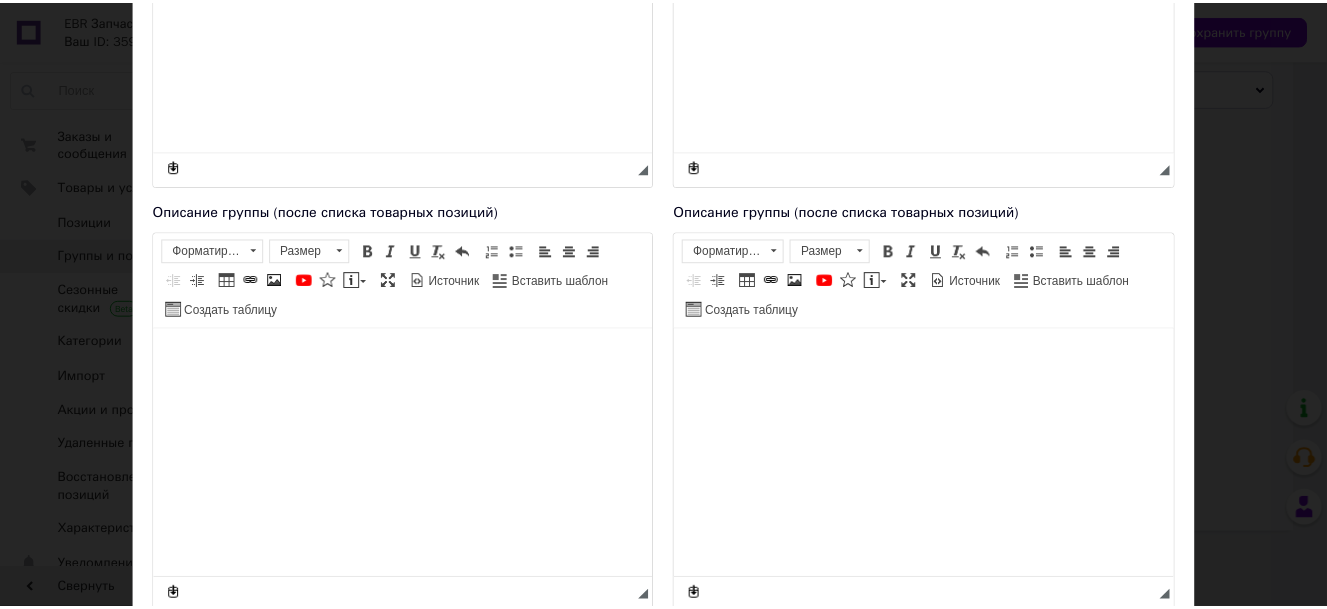 scroll, scrollTop: 545, scrollLeft: 0, axis: vertical 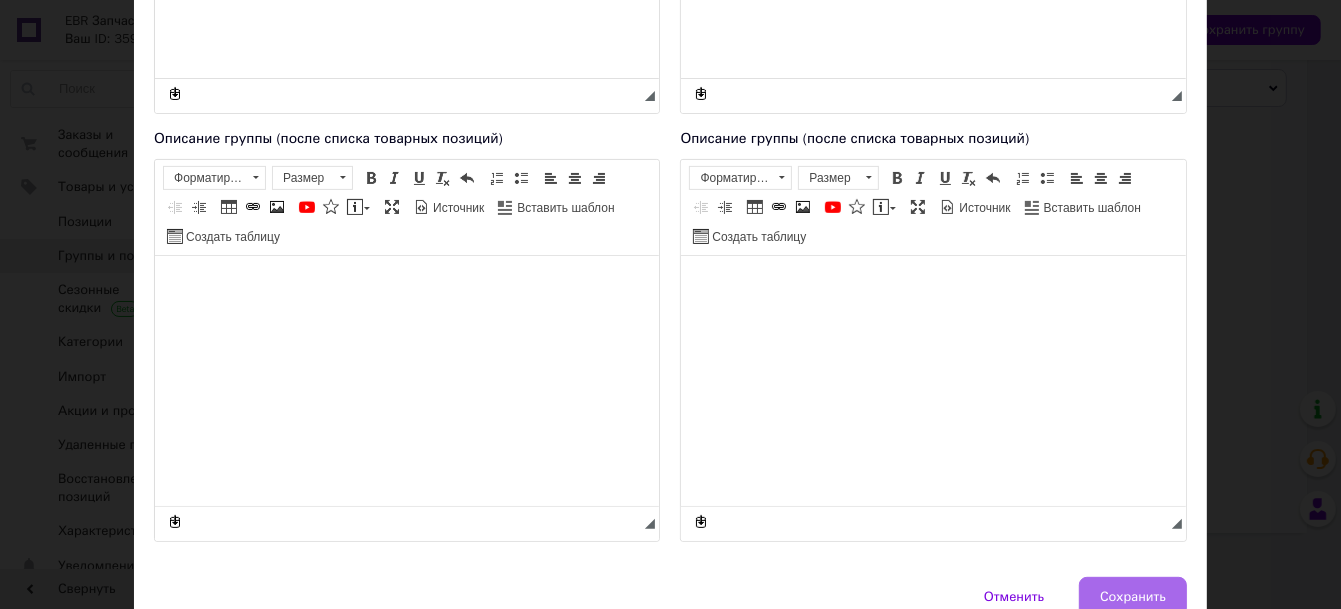 type on "Запчастини для коробок передач (КПП) та мостів ZF" 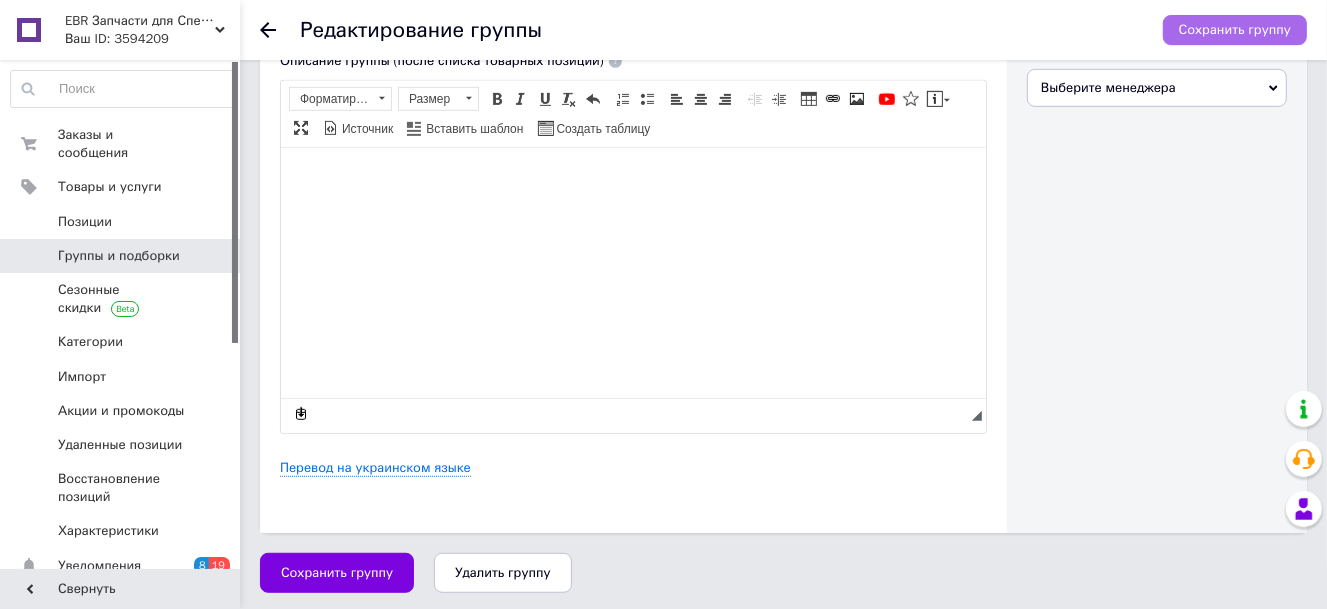 click on "Сохранить группу" at bounding box center (1235, 30) 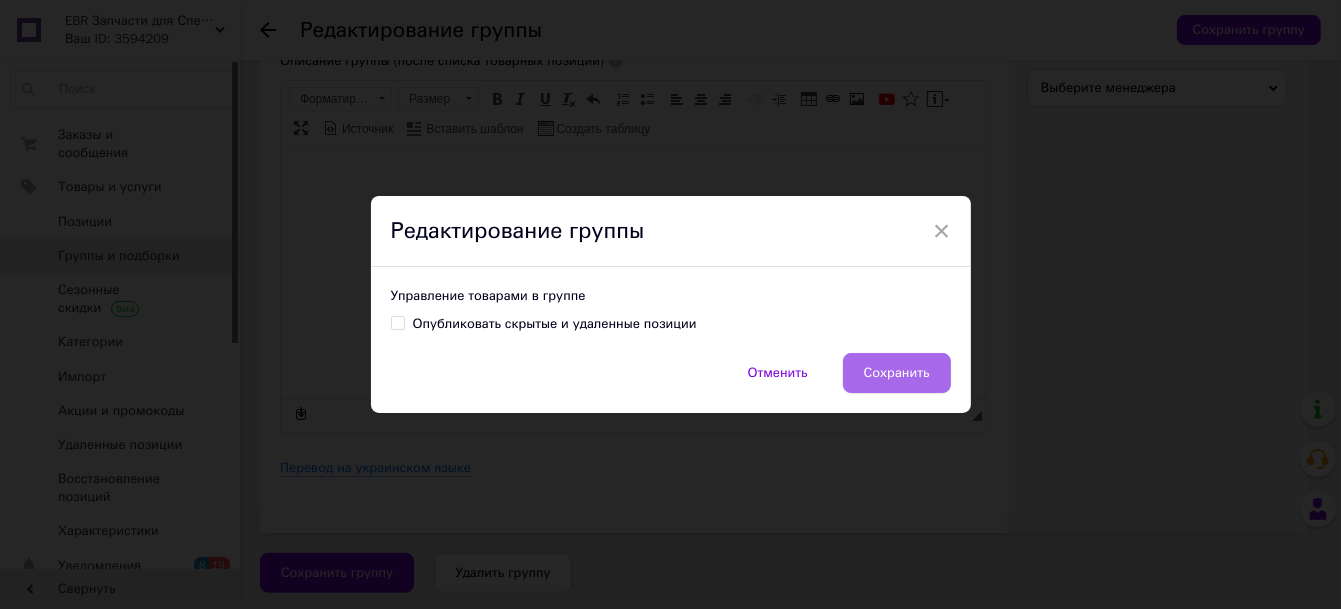 drag, startPoint x: 891, startPoint y: 371, endPoint x: 607, endPoint y: 221, distance: 321.17908 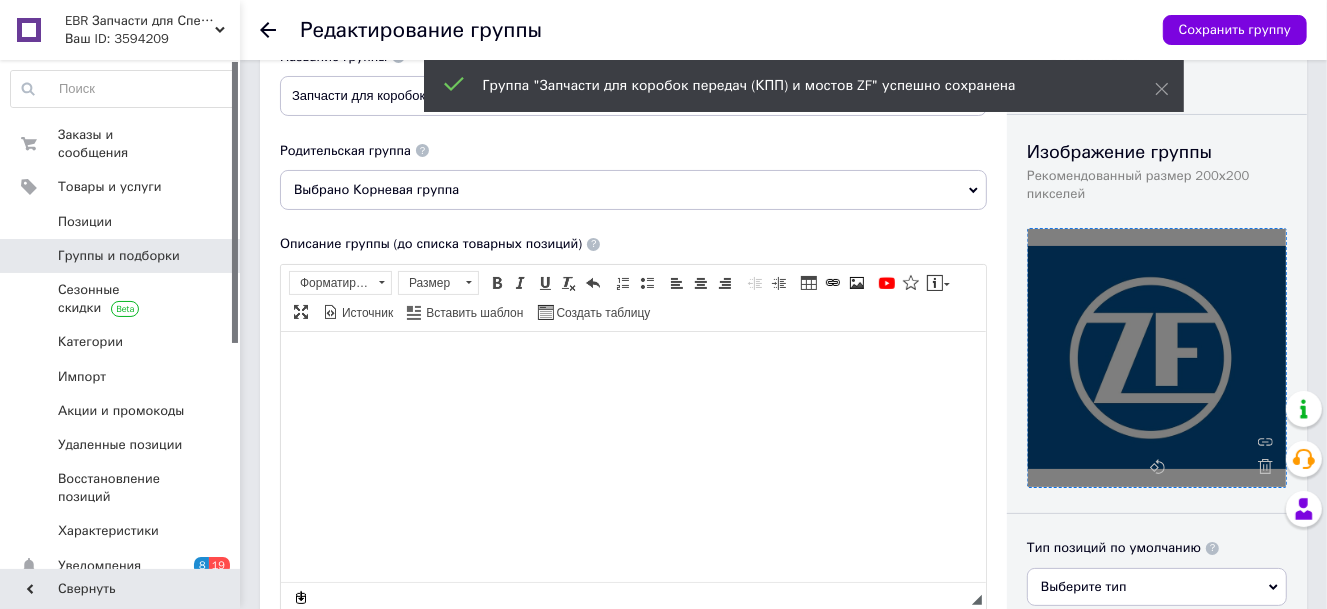 scroll, scrollTop: 68, scrollLeft: 0, axis: vertical 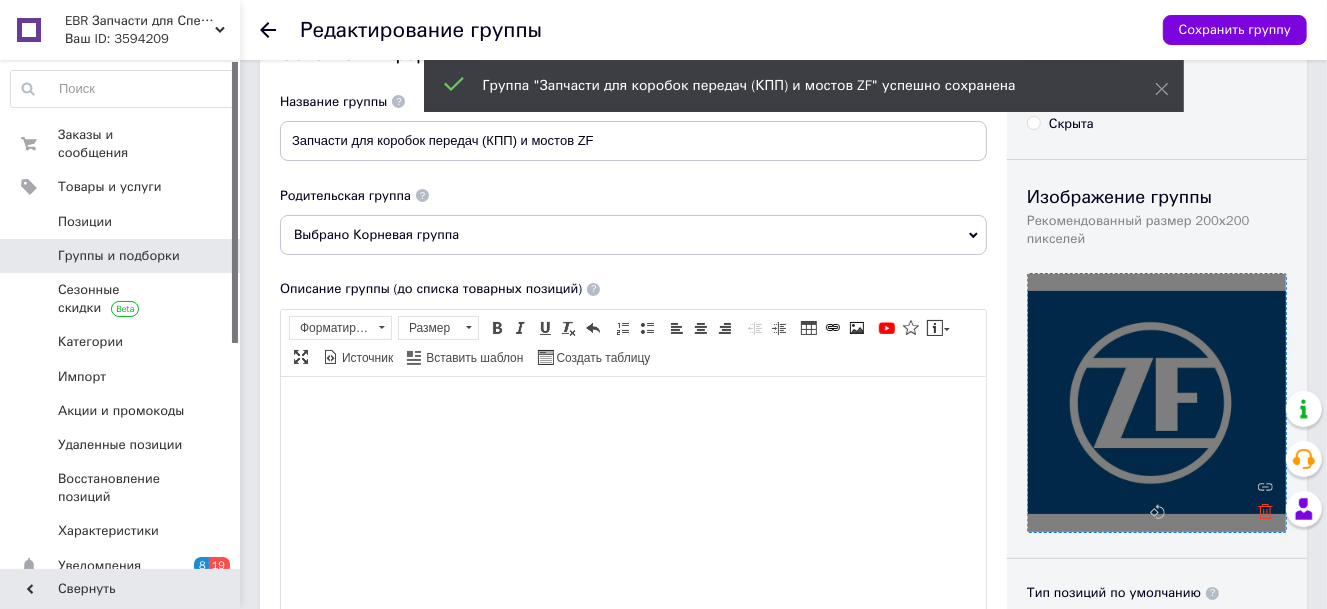 click 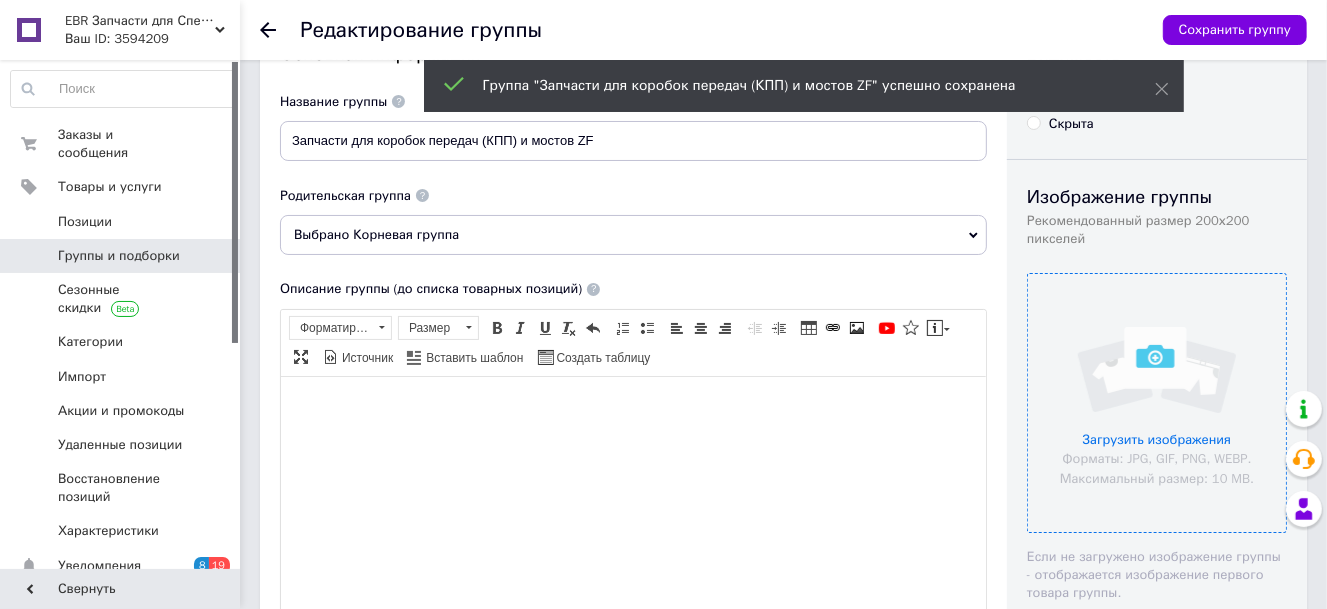 click at bounding box center (1157, 403) 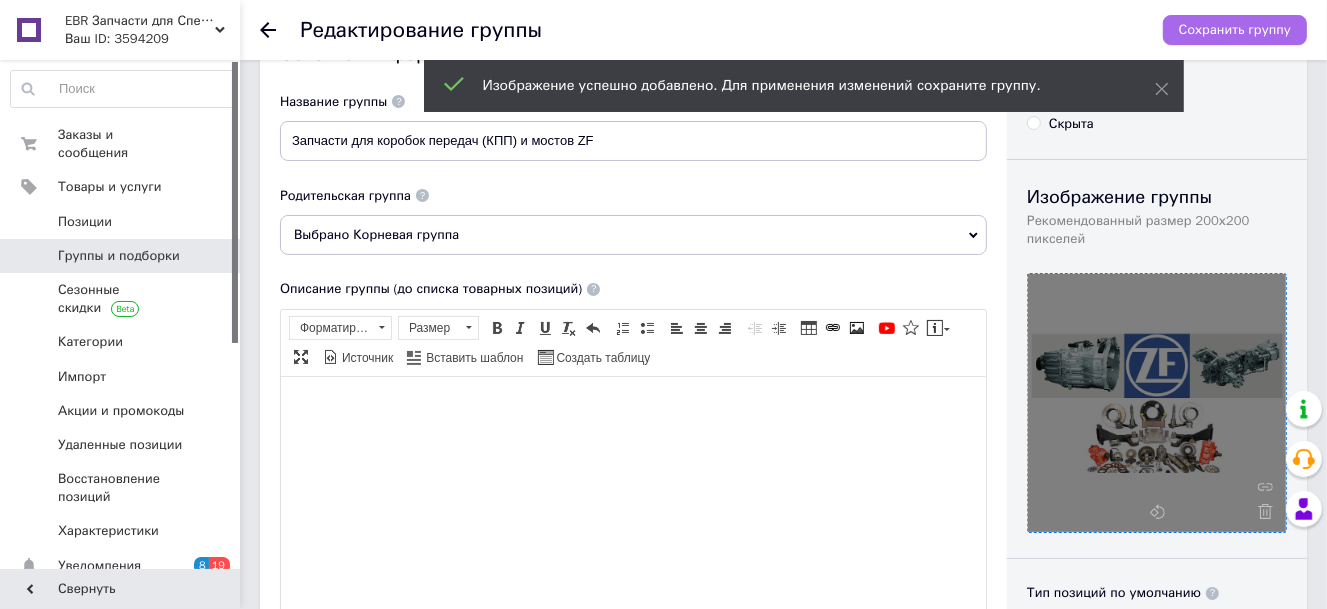 click on "Сохранить группу" at bounding box center [1235, 30] 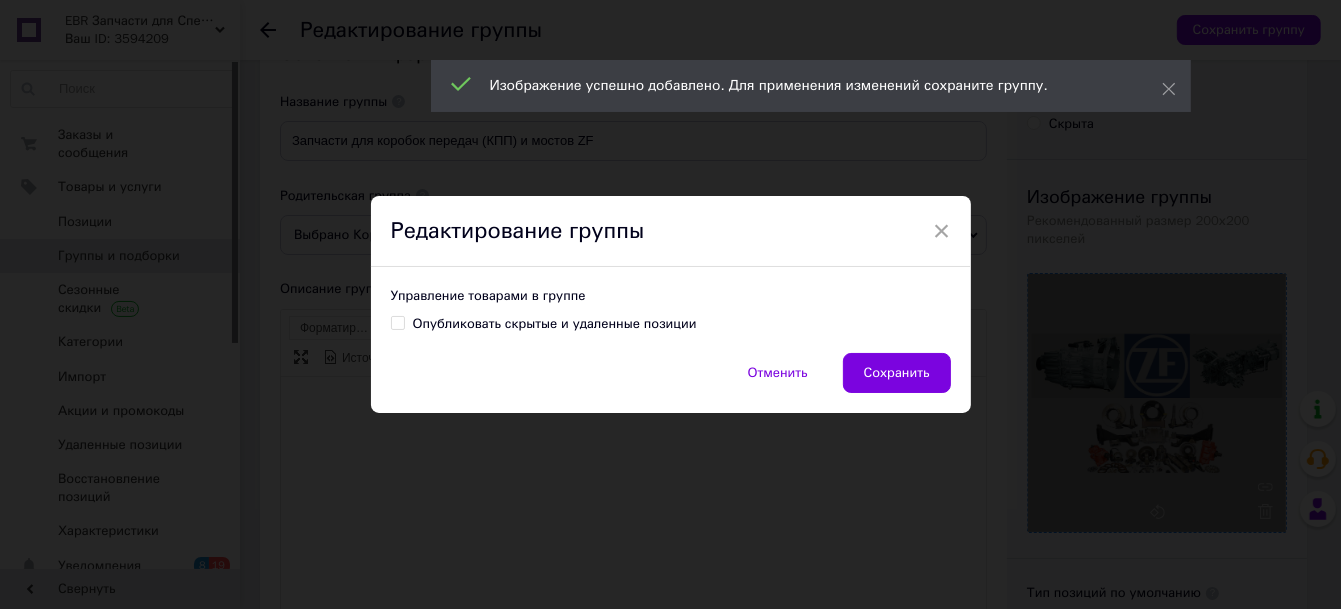 click on "Сохранить" at bounding box center (897, 373) 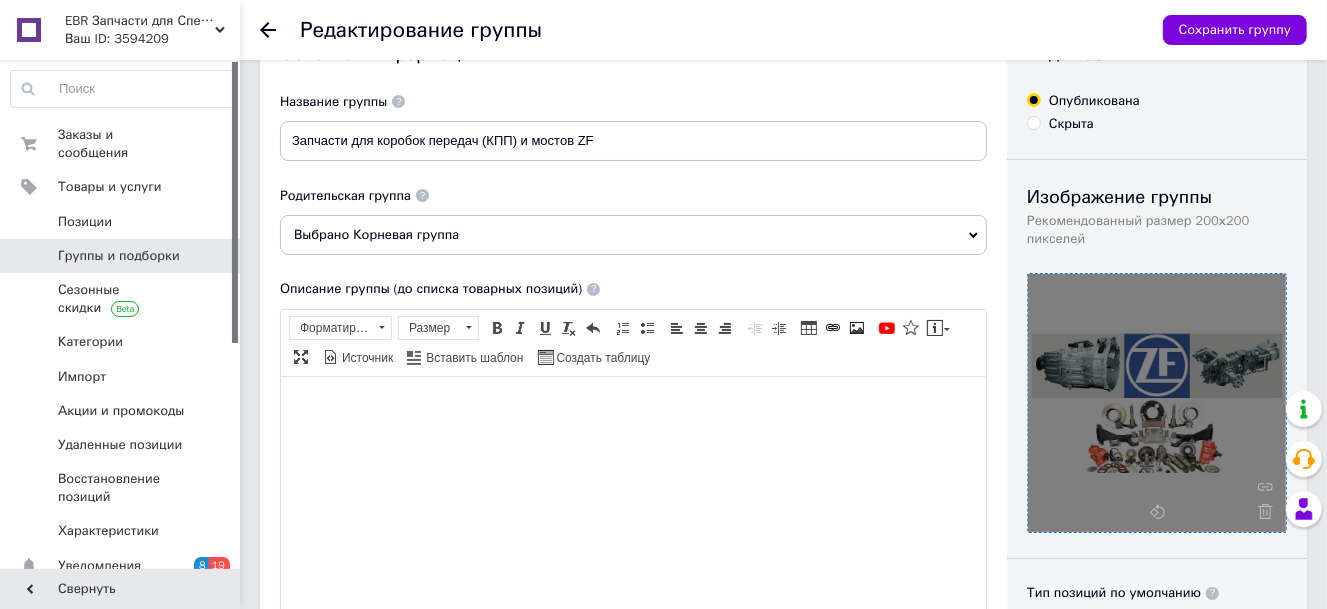 click on "Группы и подборки" at bounding box center [119, 256] 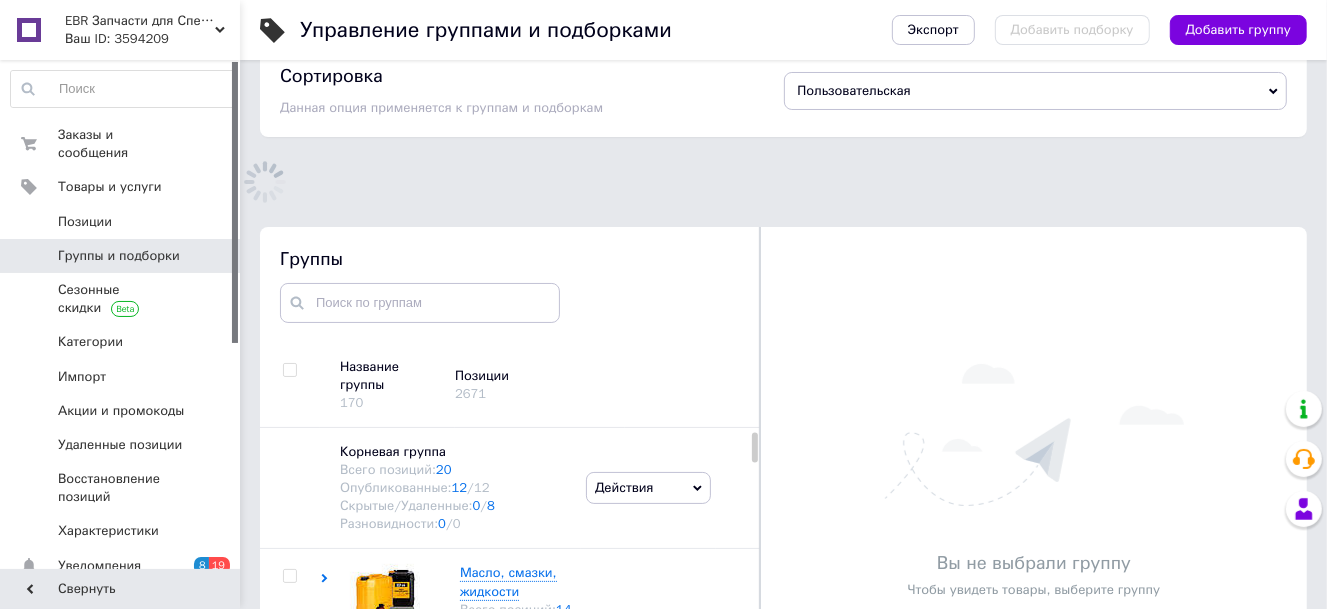 scroll, scrollTop: 113, scrollLeft: 0, axis: vertical 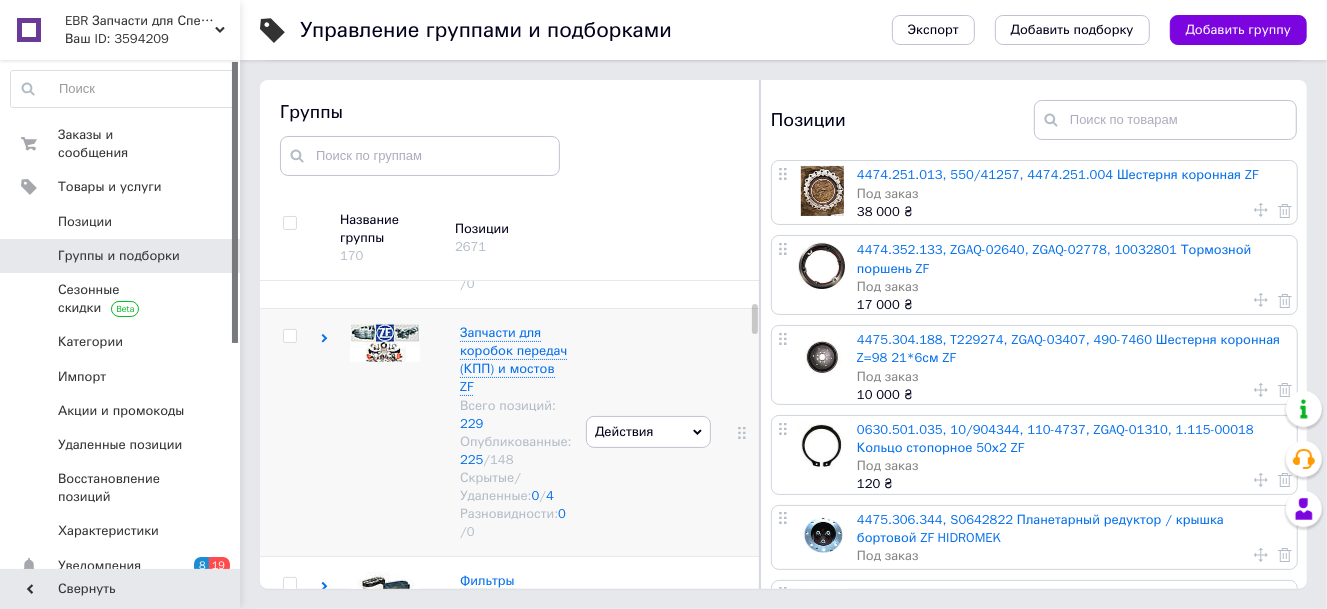 click 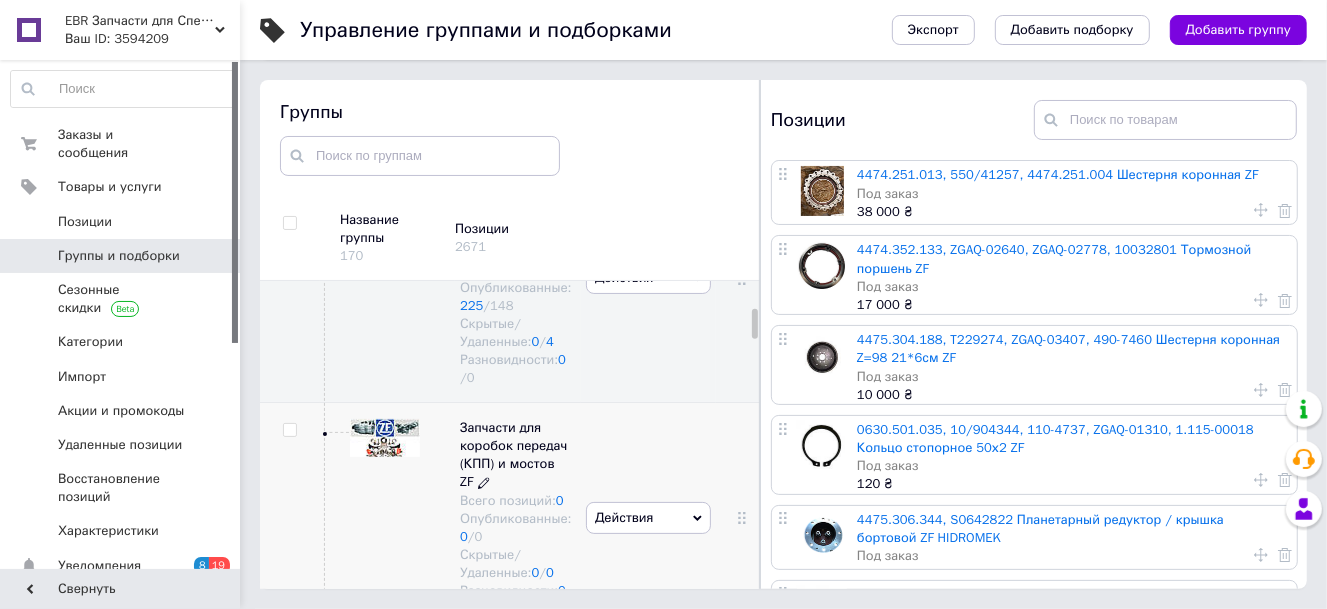 scroll, scrollTop: 469, scrollLeft: 0, axis: vertical 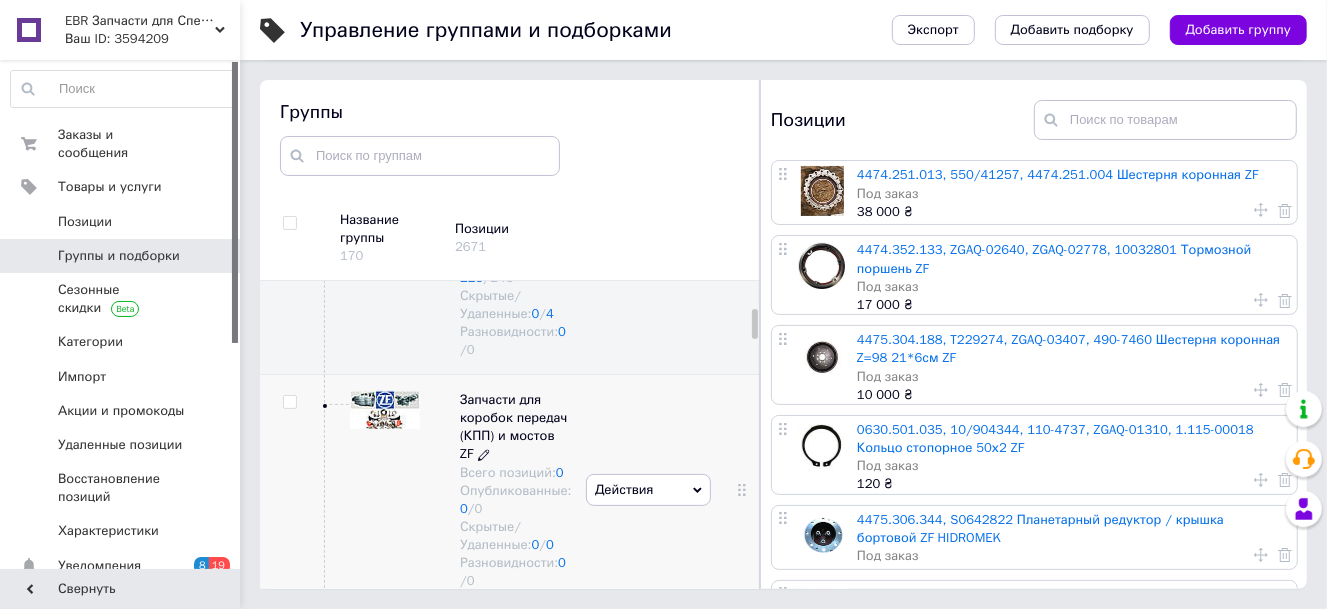 click on "Запчасти для коробок передач (КПП) и мостов ZF" at bounding box center [513, 427] 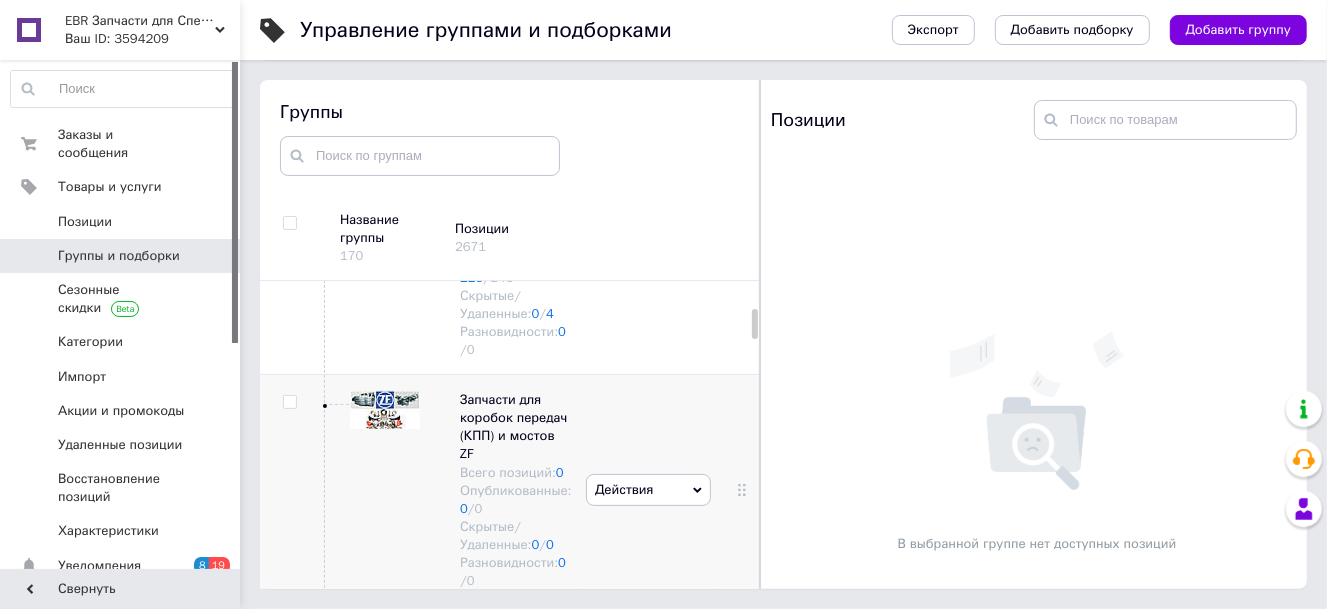click at bounding box center [289, 402] 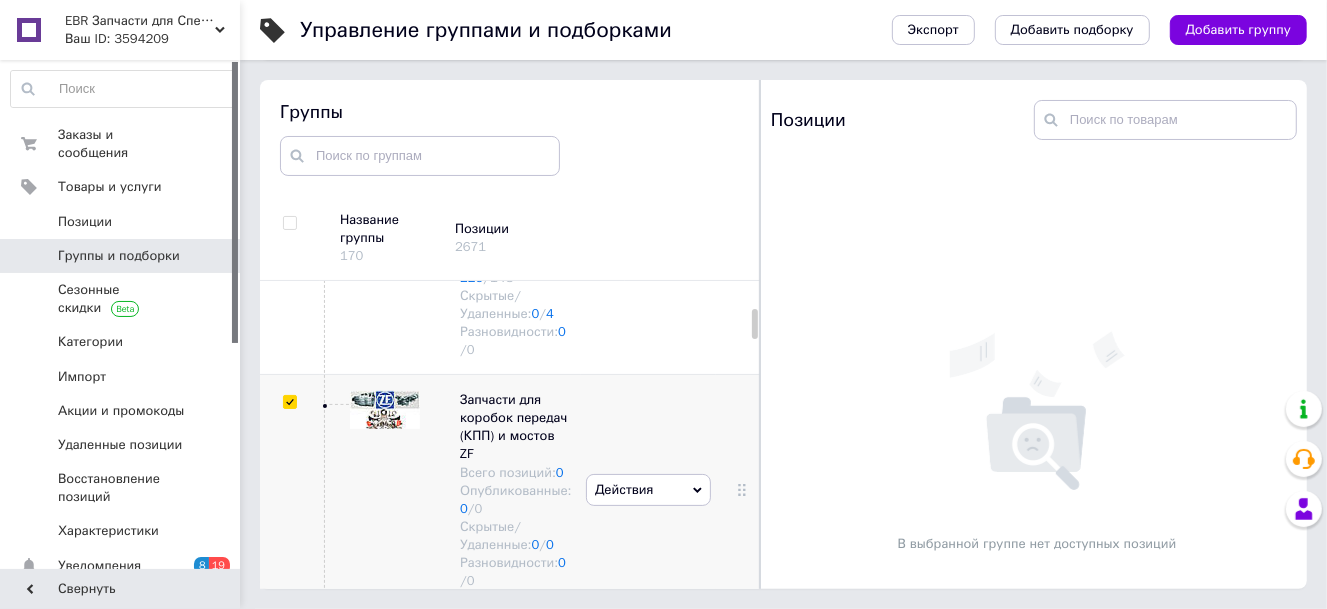 checkbox on "true" 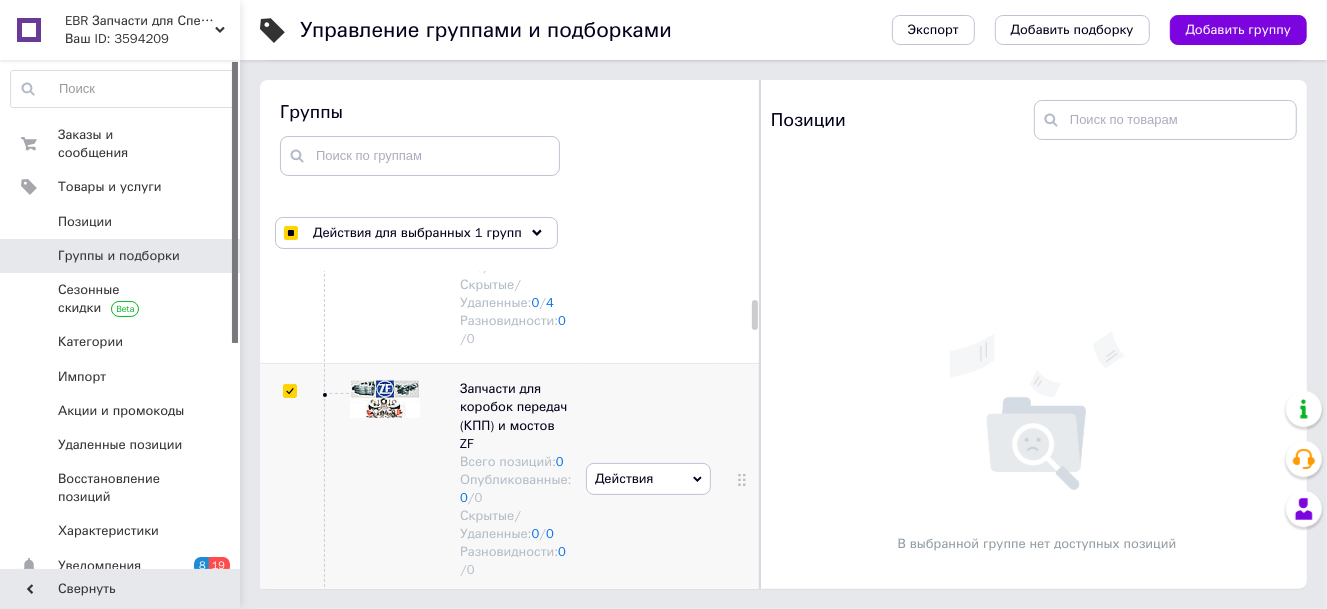 click on "Действия" at bounding box center (648, 479) 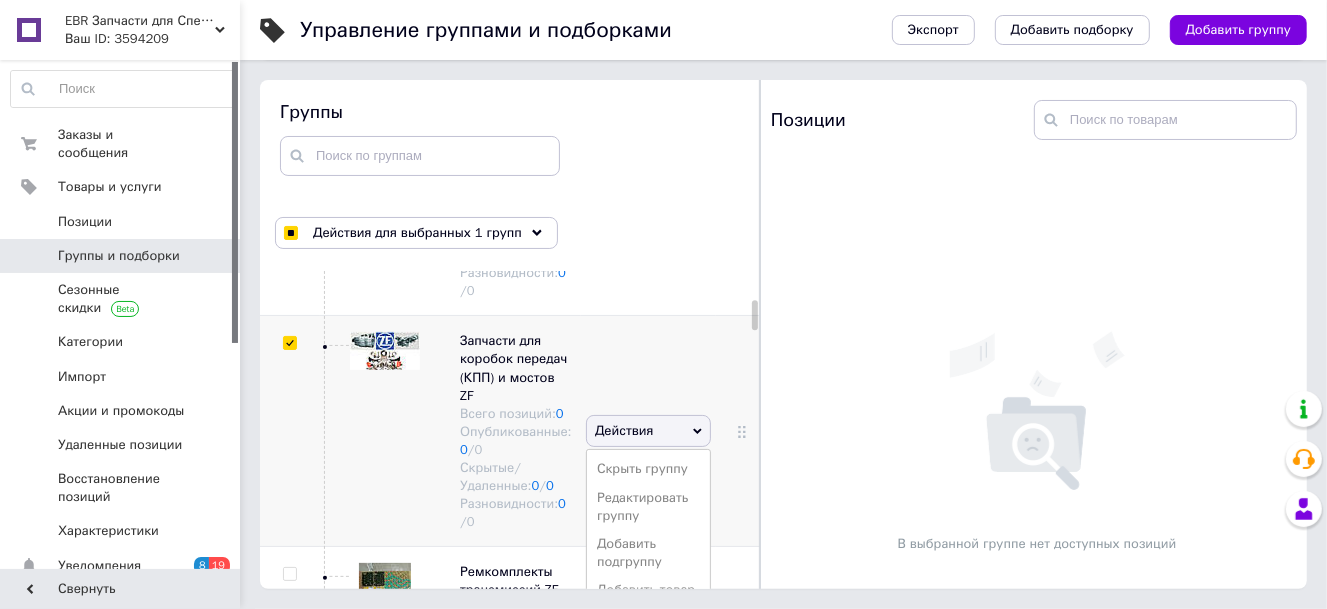 scroll, scrollTop: 742, scrollLeft: 0, axis: vertical 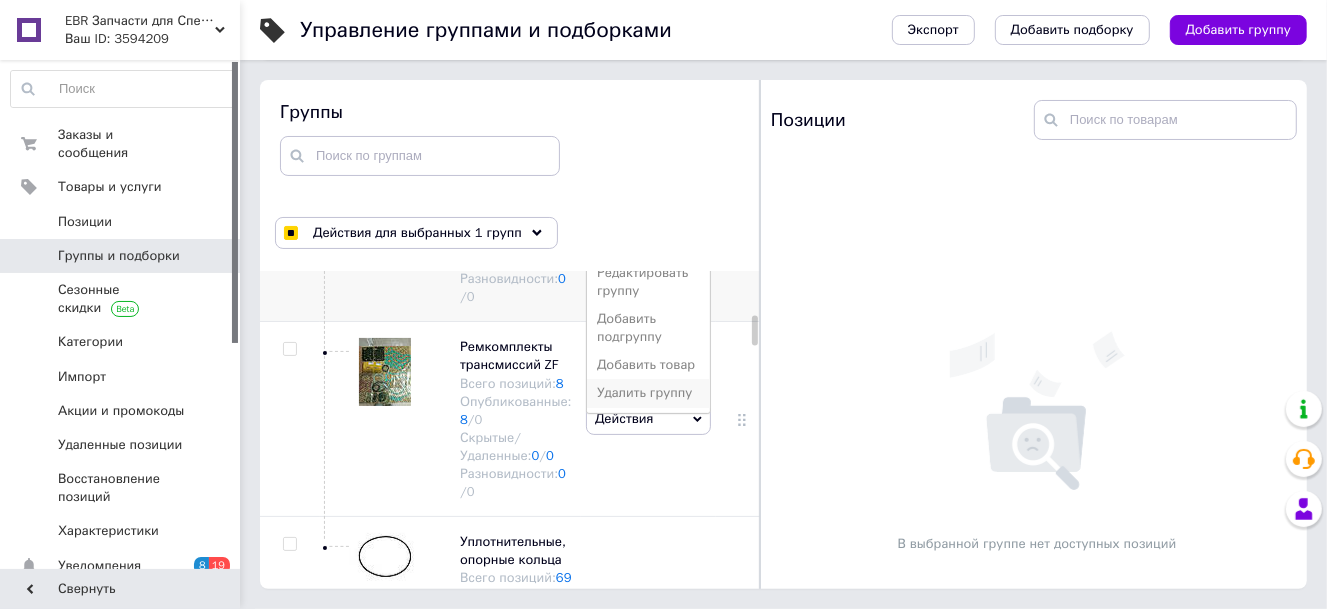 click on "Удалить группу" at bounding box center [648, 393] 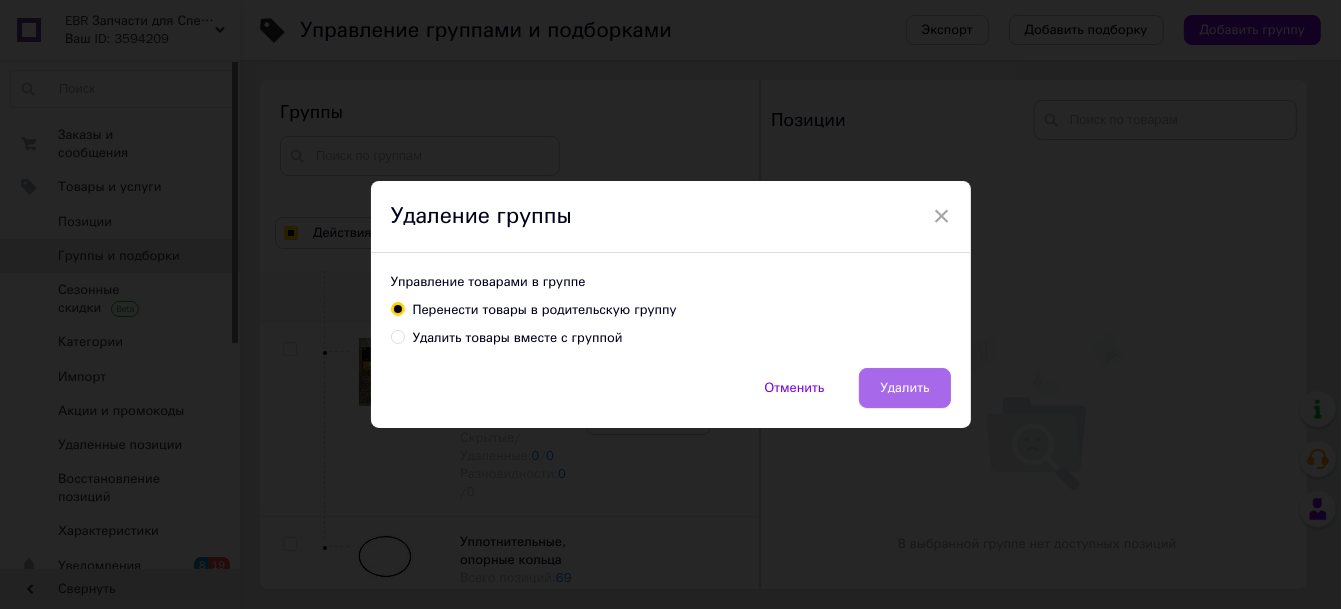 click on "Удалить" at bounding box center [904, 388] 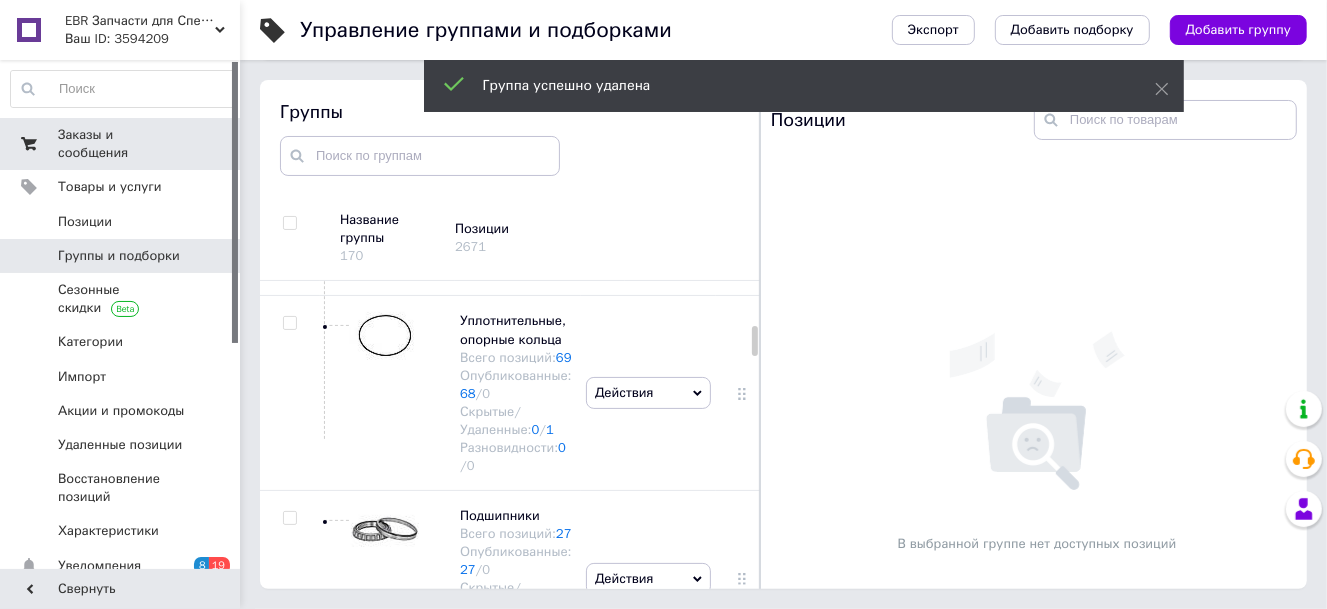 click on "Заказы и сообщения" at bounding box center [121, 144] 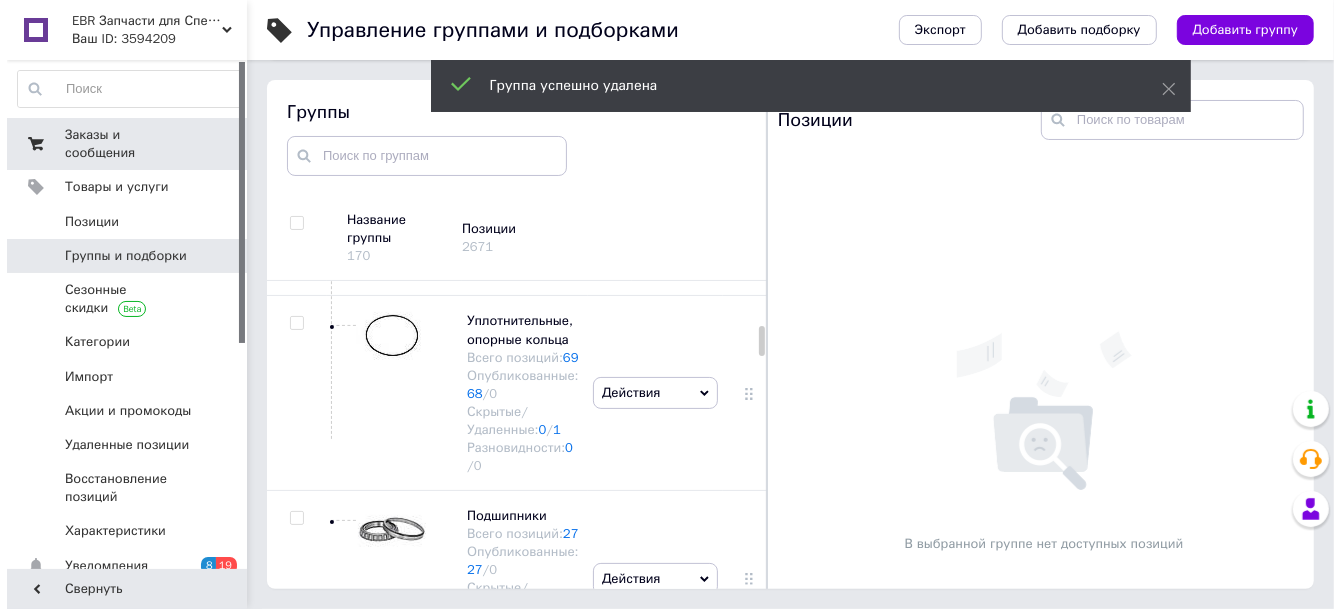 scroll, scrollTop: 0, scrollLeft: 0, axis: both 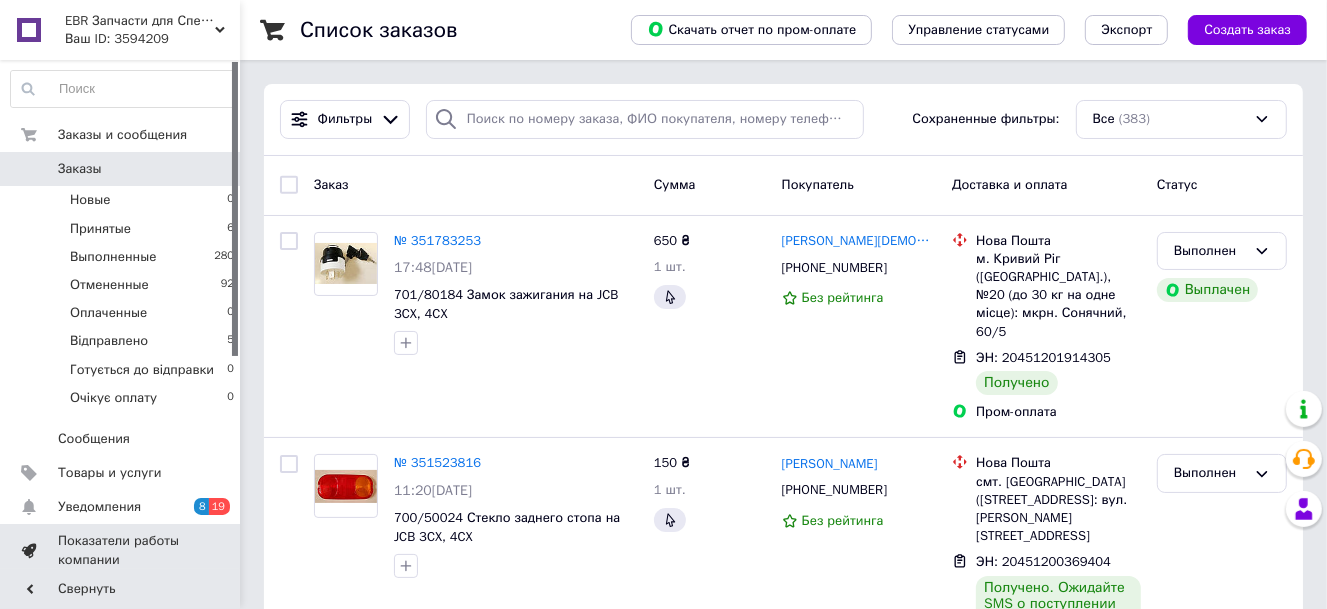 click on "Показатели работы компании" at bounding box center [121, 550] 